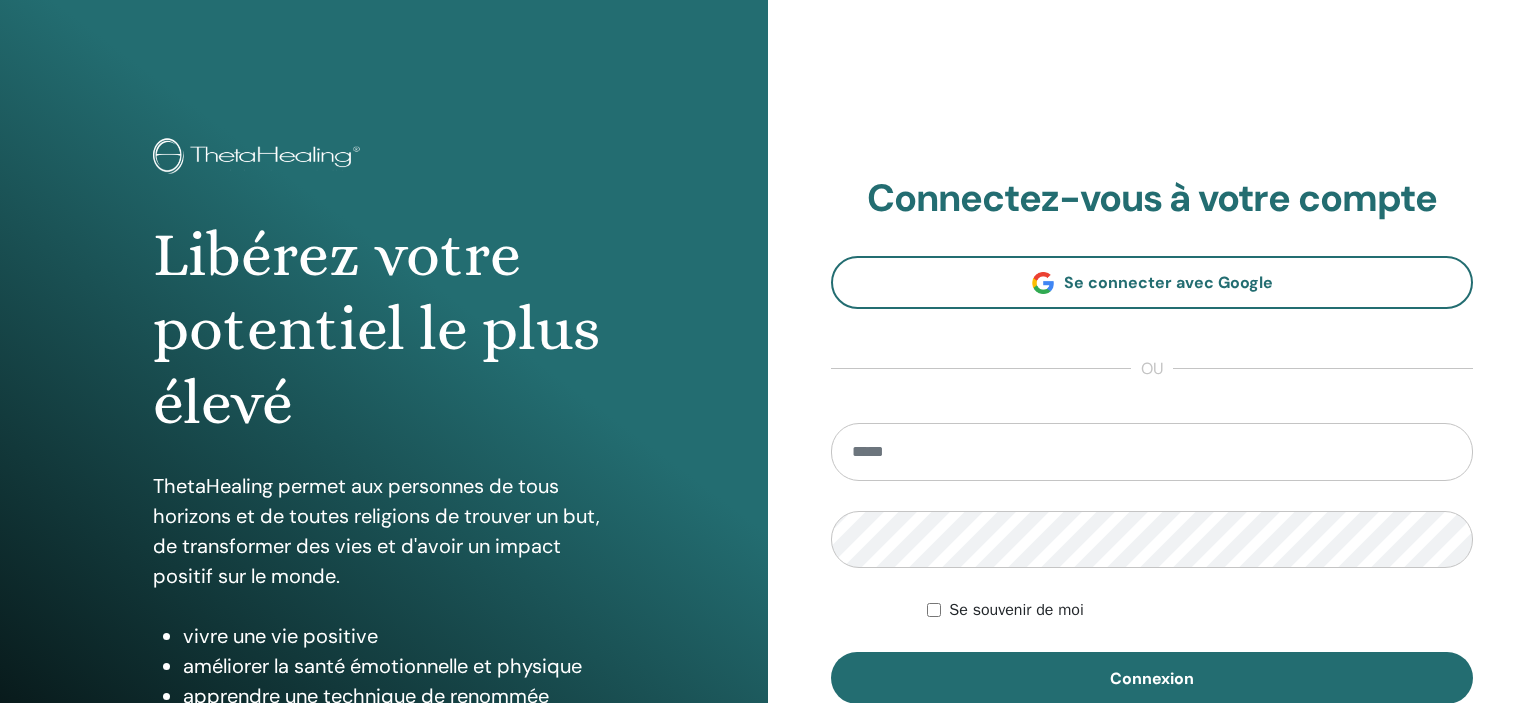 scroll, scrollTop: 0, scrollLeft: 0, axis: both 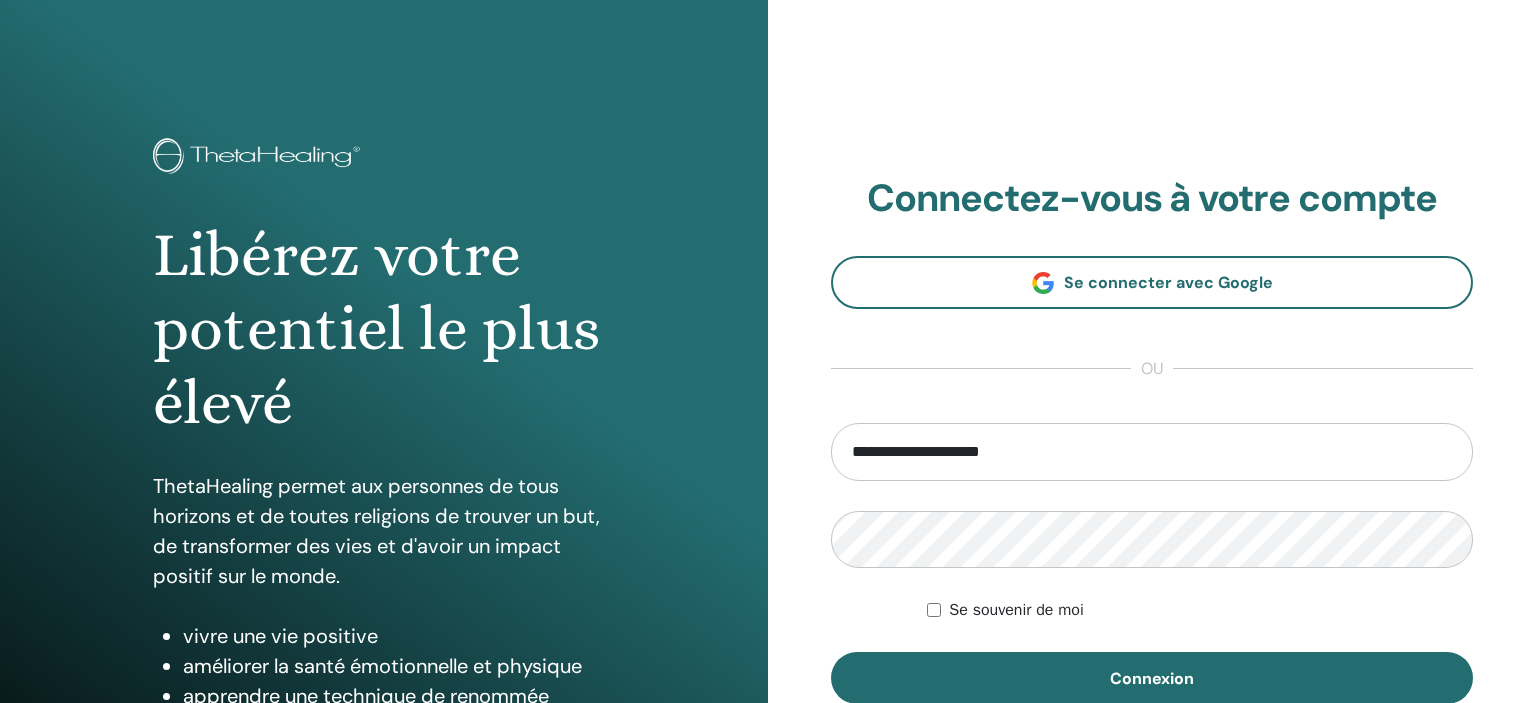type on "**********" 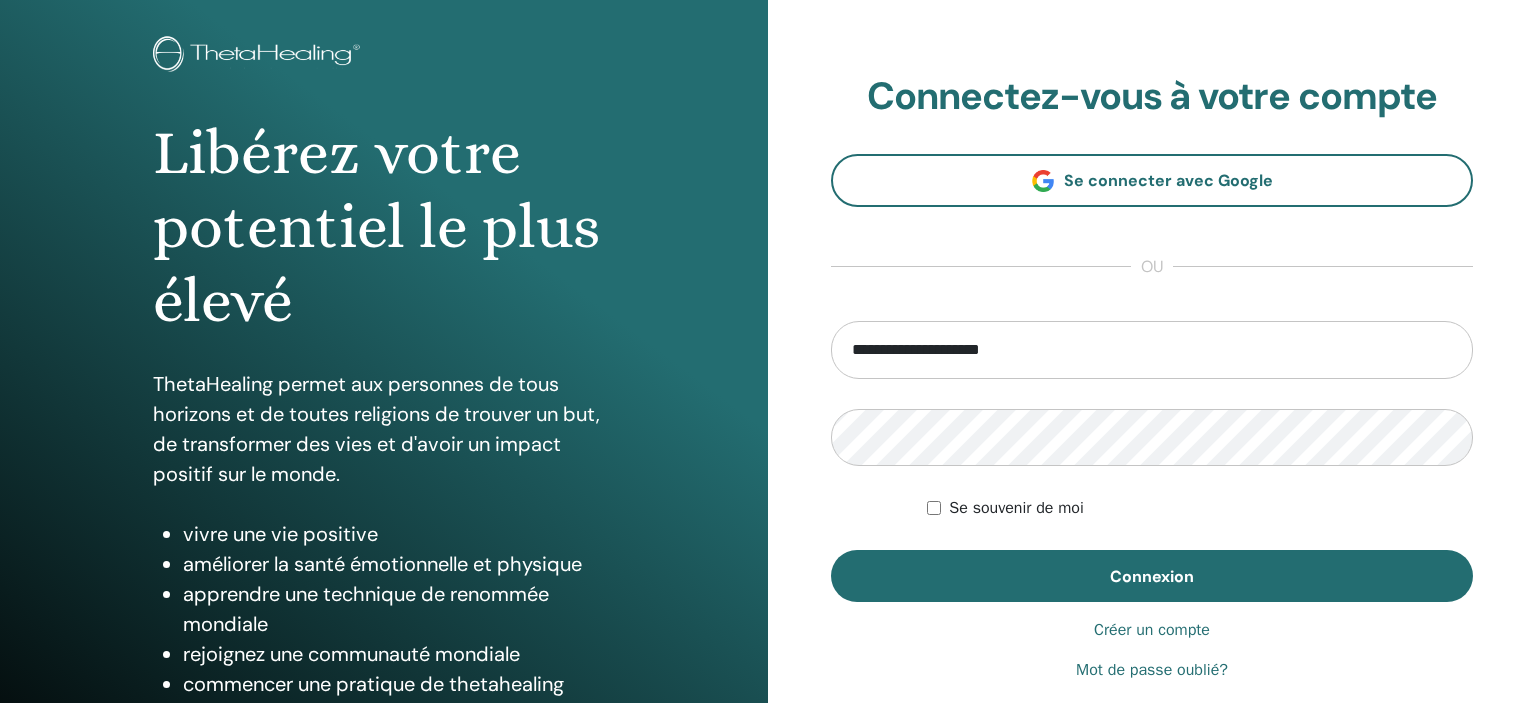 scroll, scrollTop: 211, scrollLeft: 0, axis: vertical 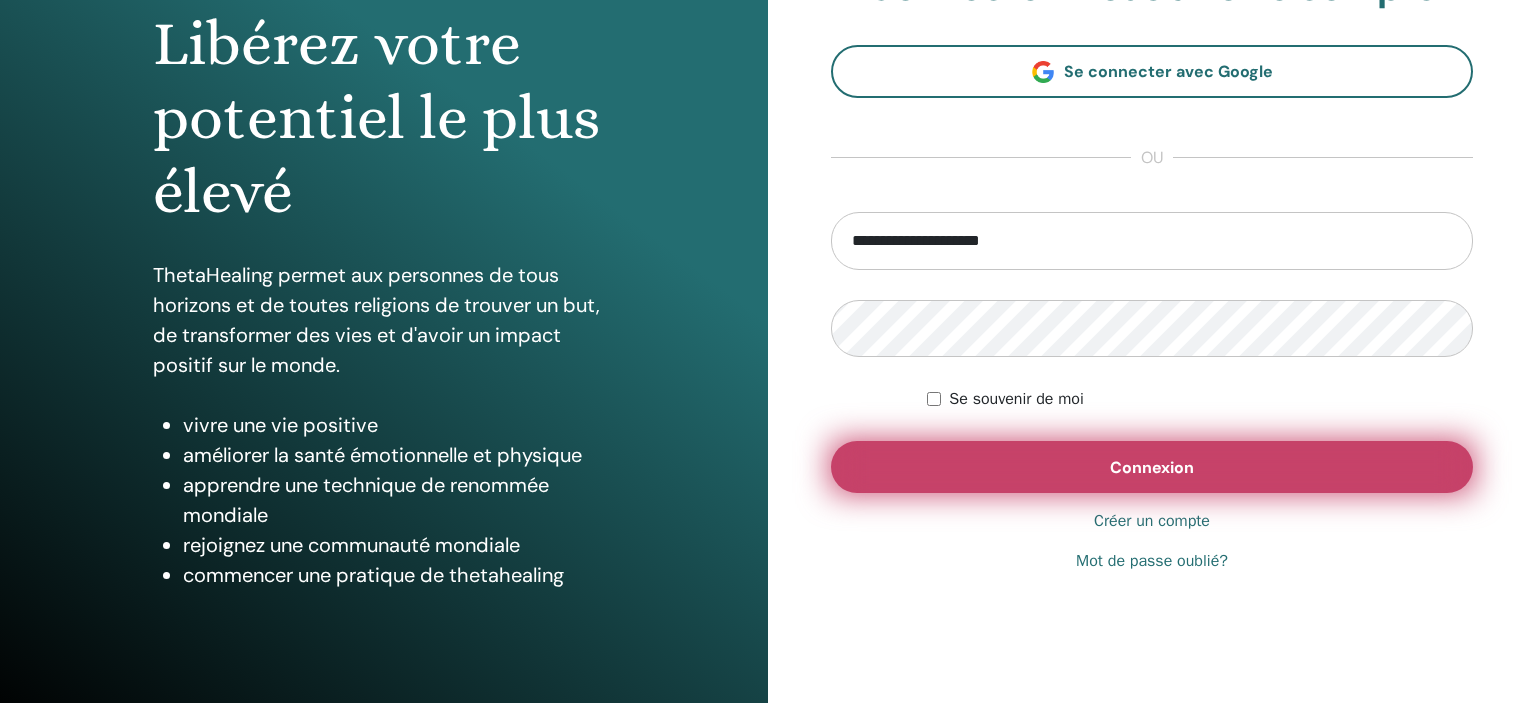click on "Connexion" at bounding box center [1152, 467] 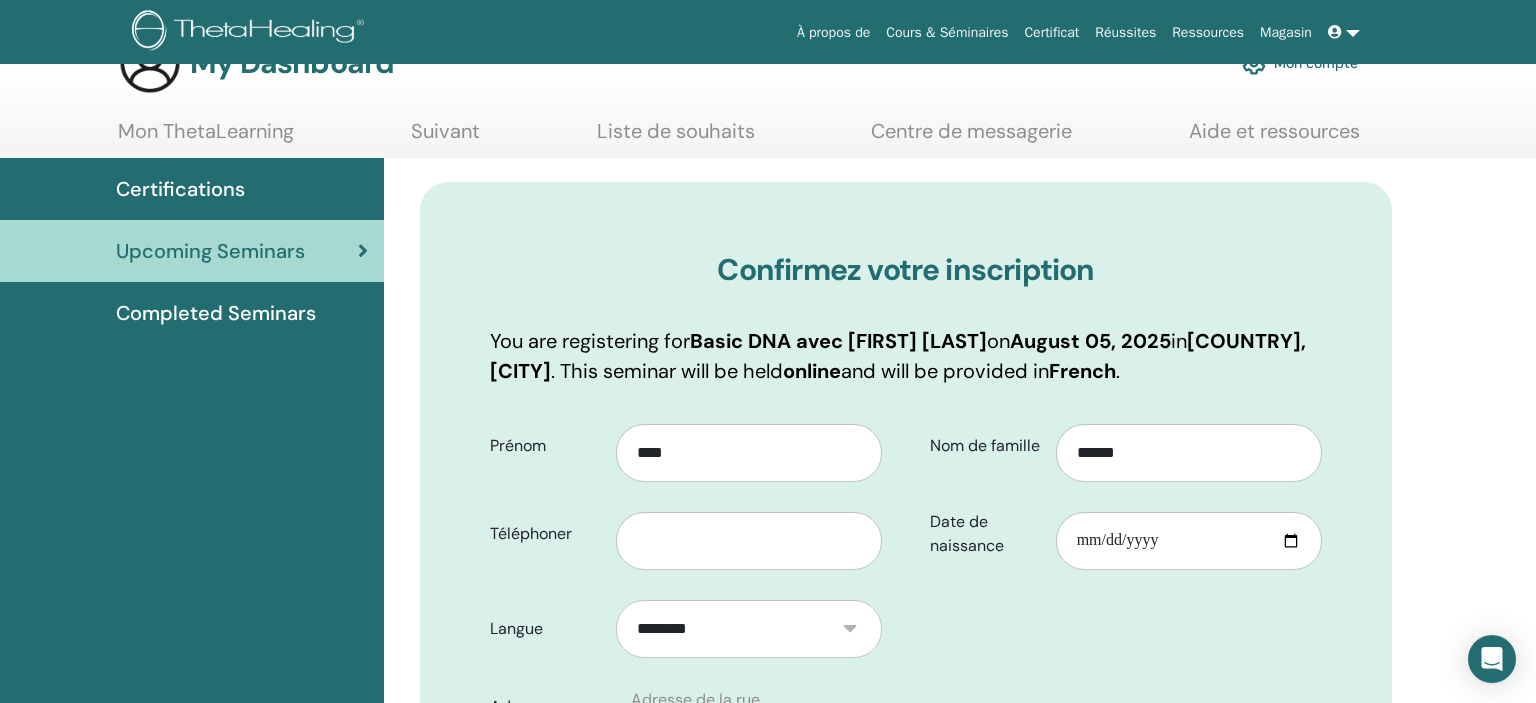 scroll, scrollTop: 105, scrollLeft: 0, axis: vertical 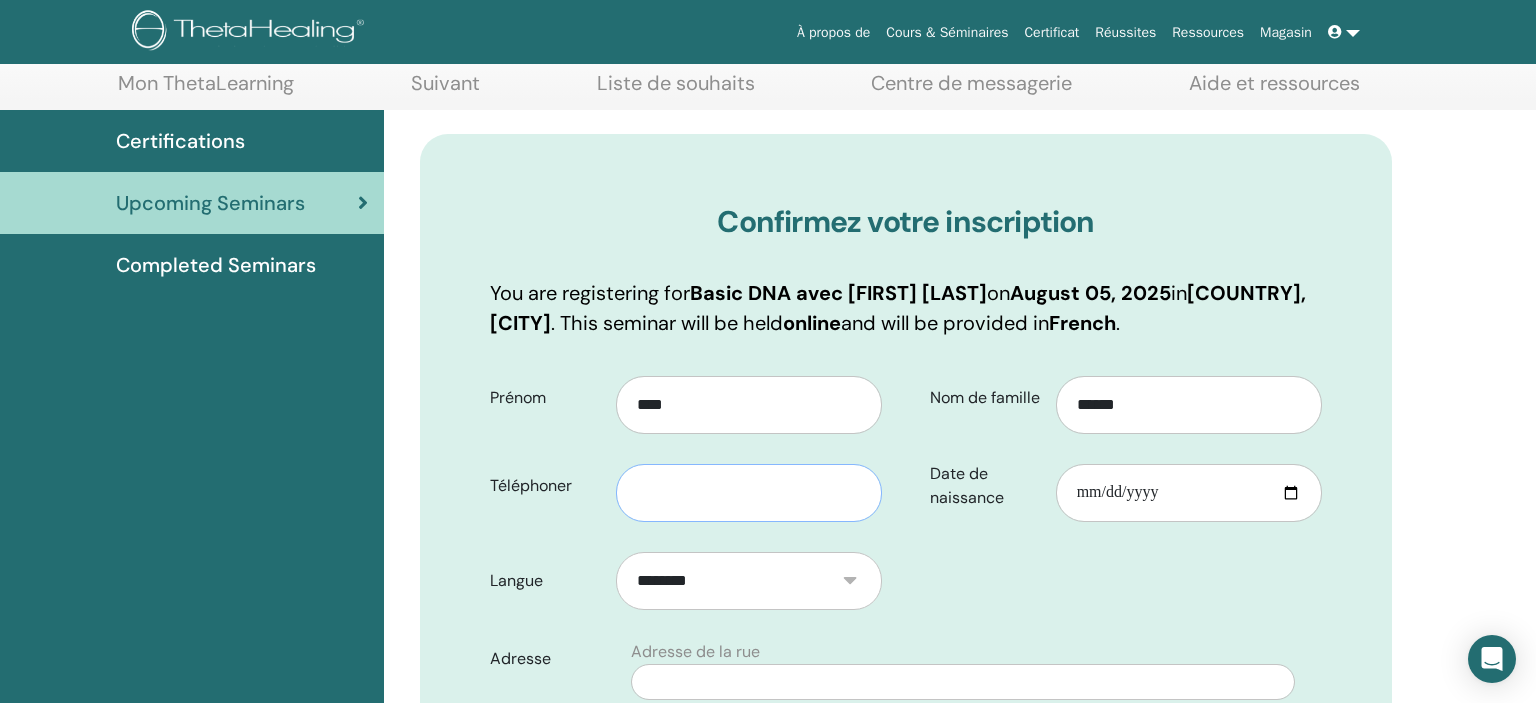 click at bounding box center (749, 493) 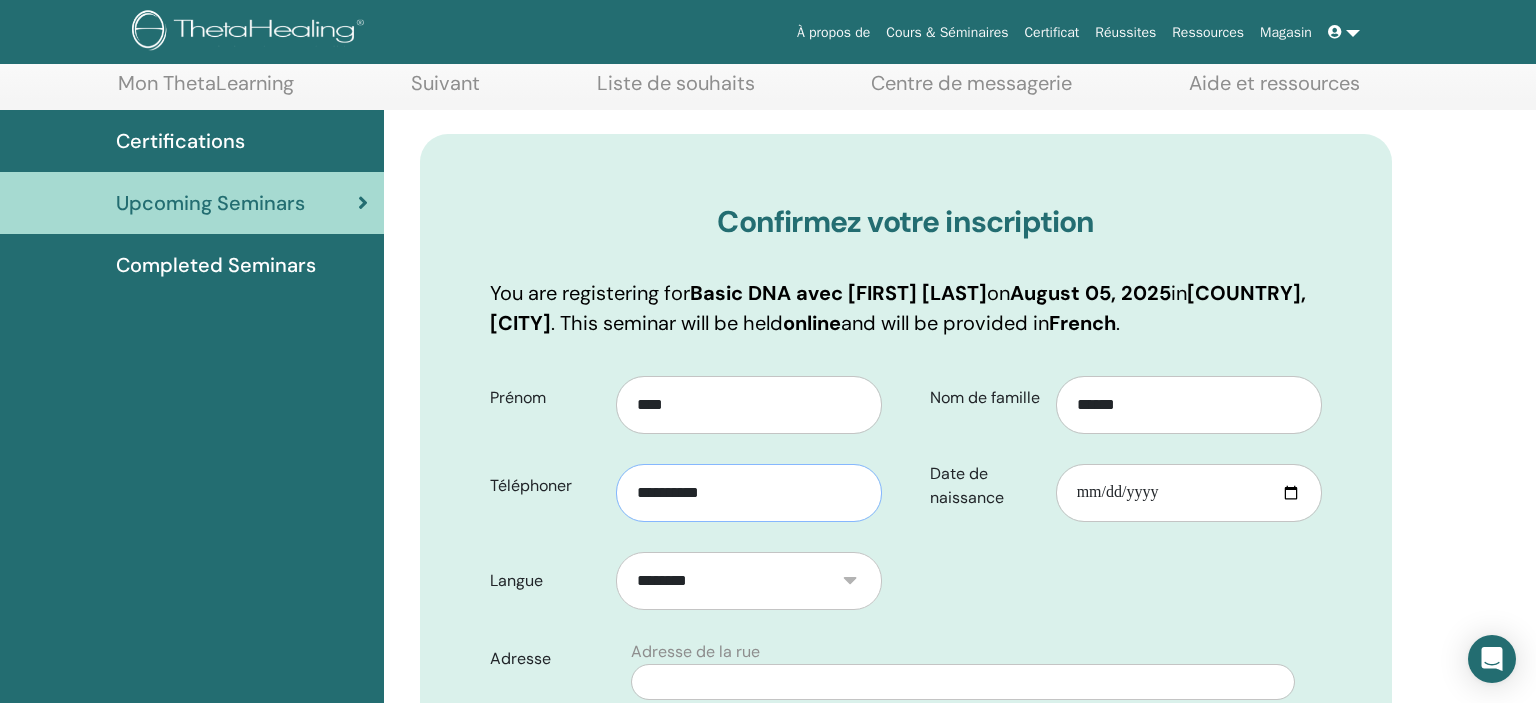 type on "**********" 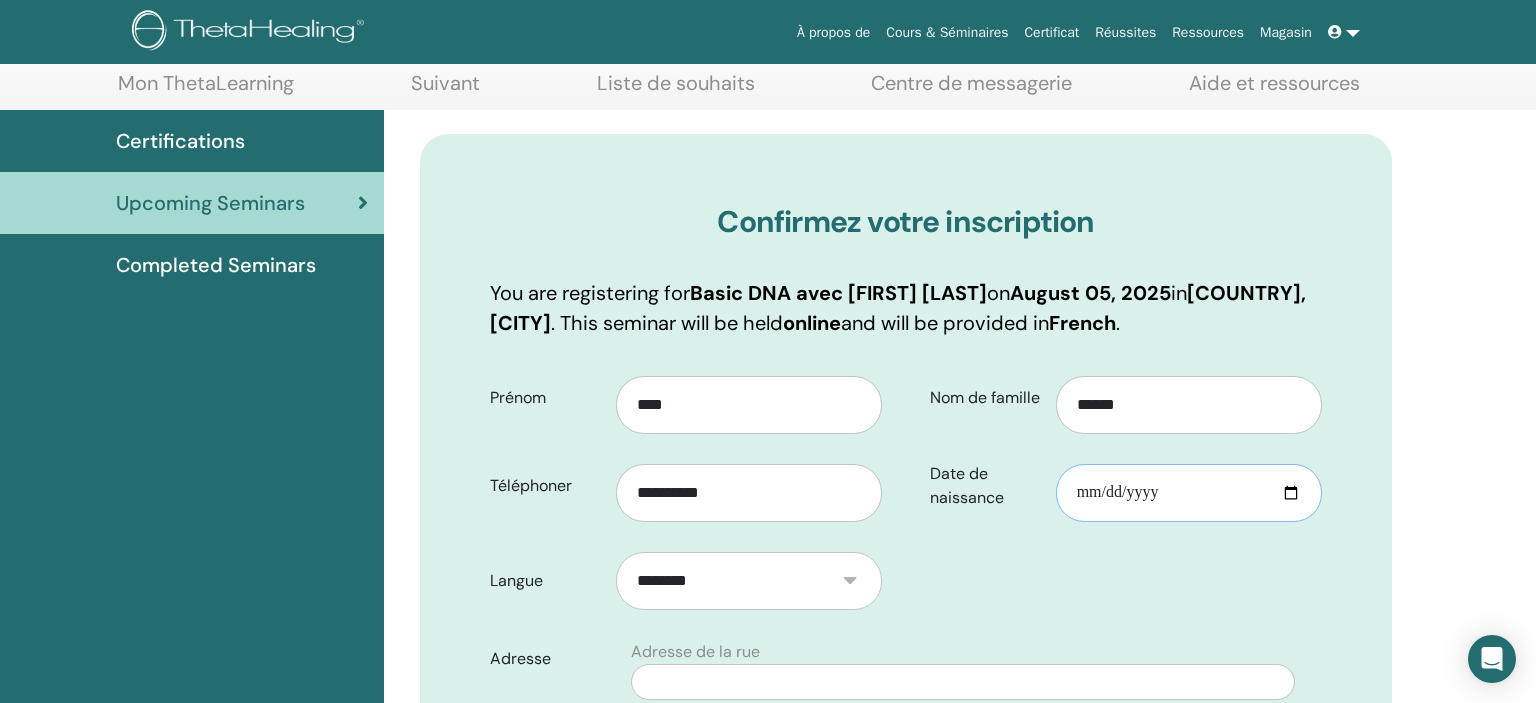 click on "Date de naissance" at bounding box center (1189, 493) 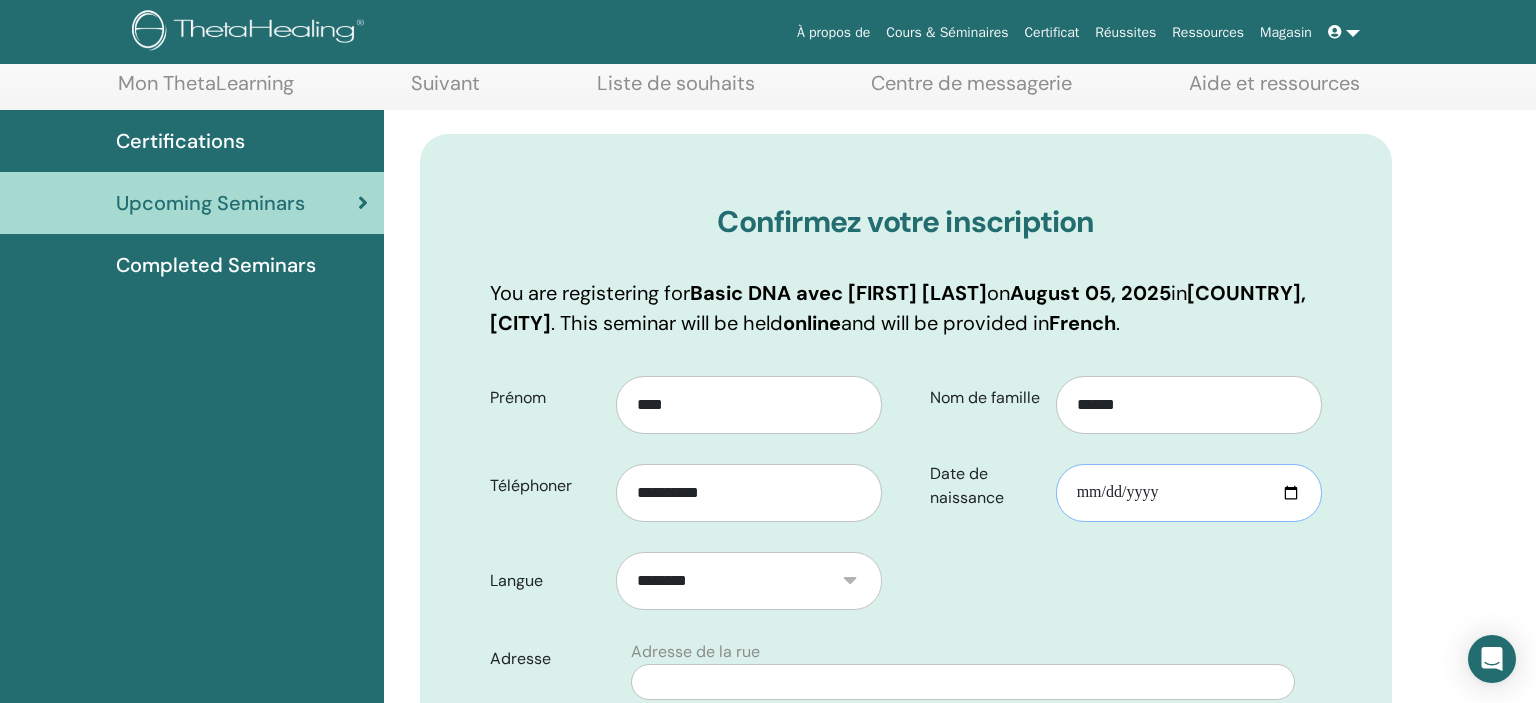 type on "**********" 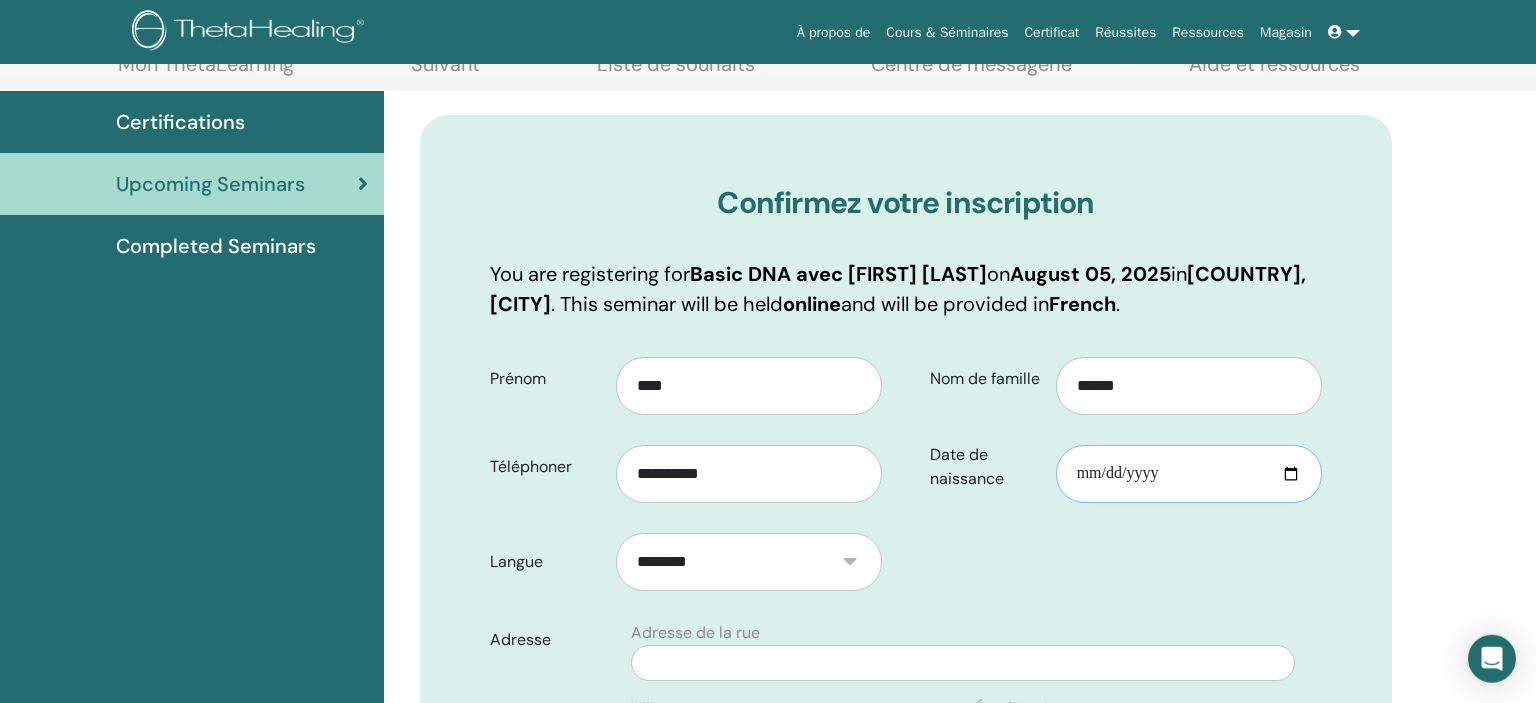 scroll, scrollTop: 290, scrollLeft: 0, axis: vertical 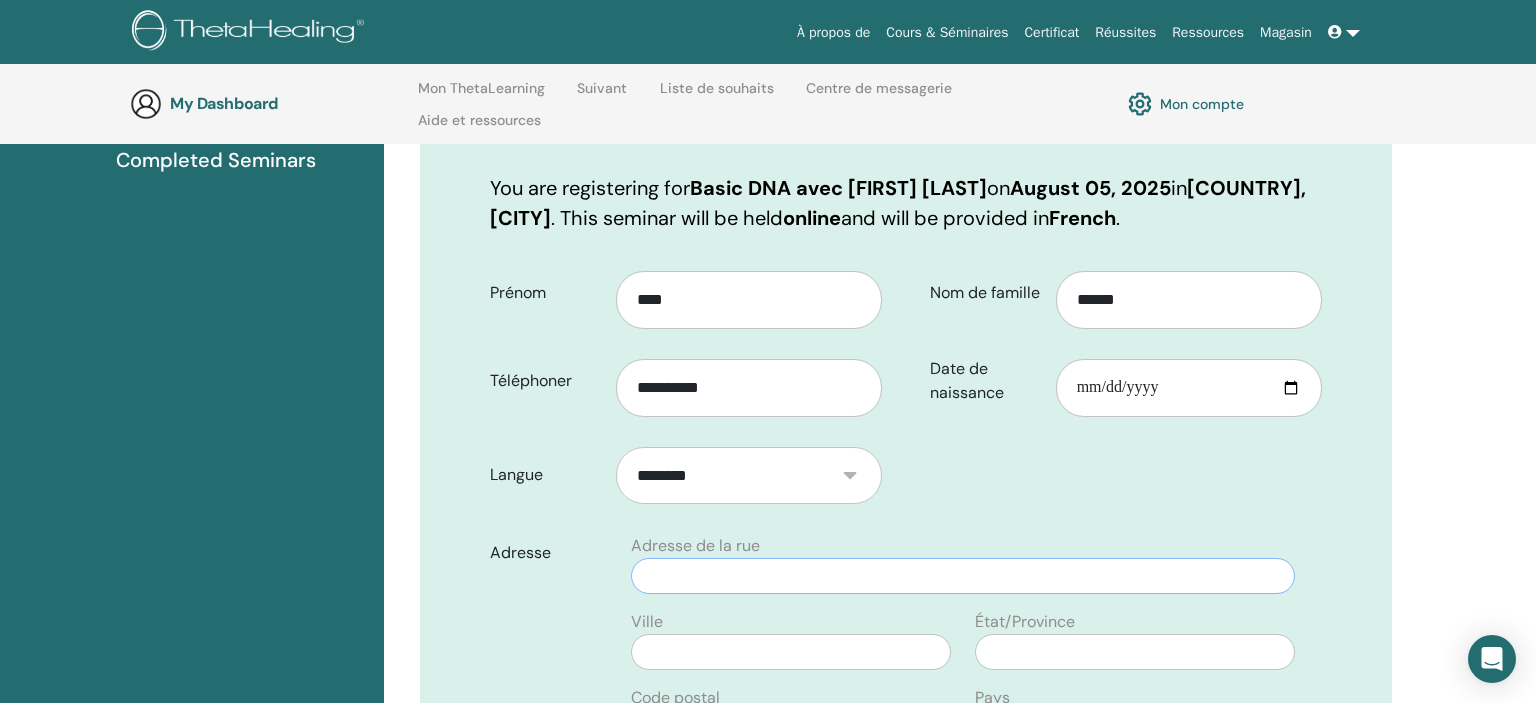 click at bounding box center (963, 576) 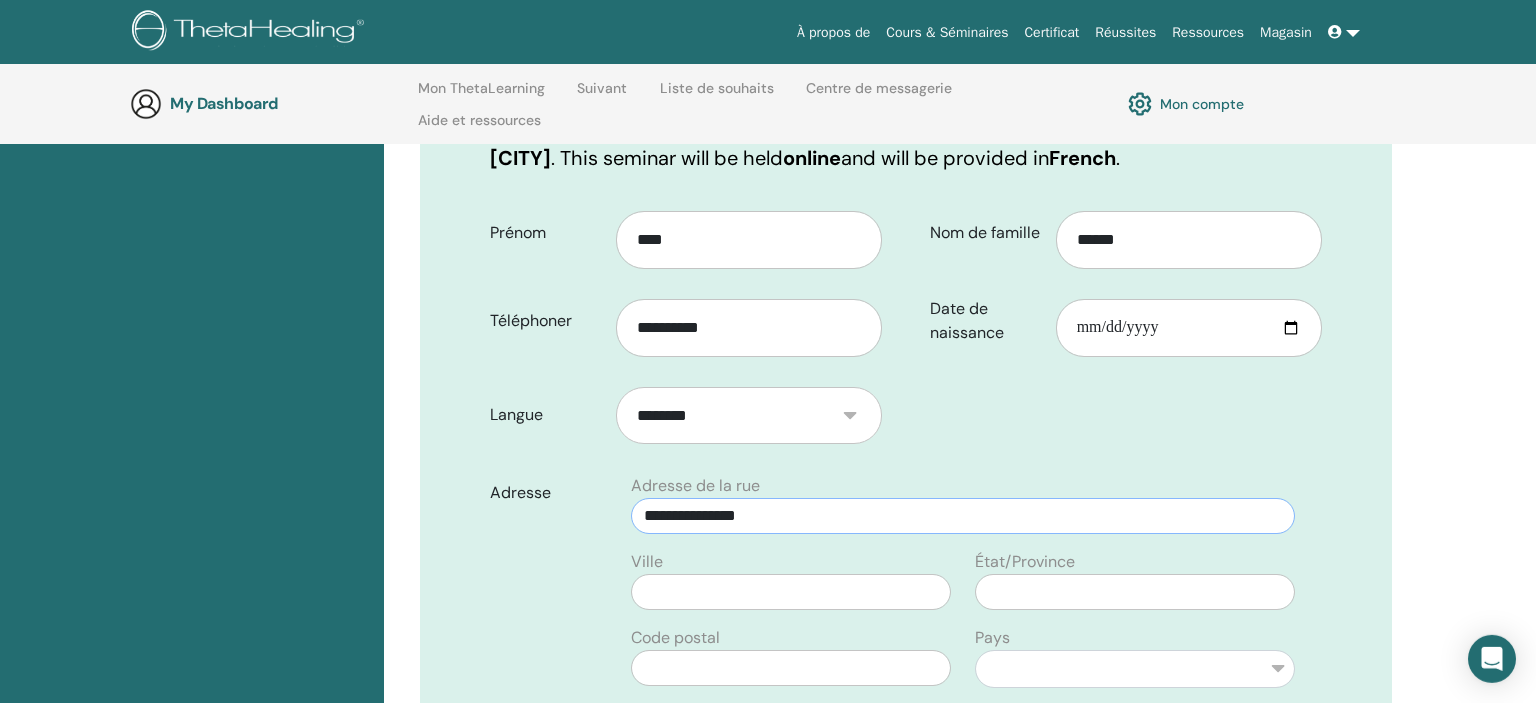scroll, scrollTop: 396, scrollLeft: 0, axis: vertical 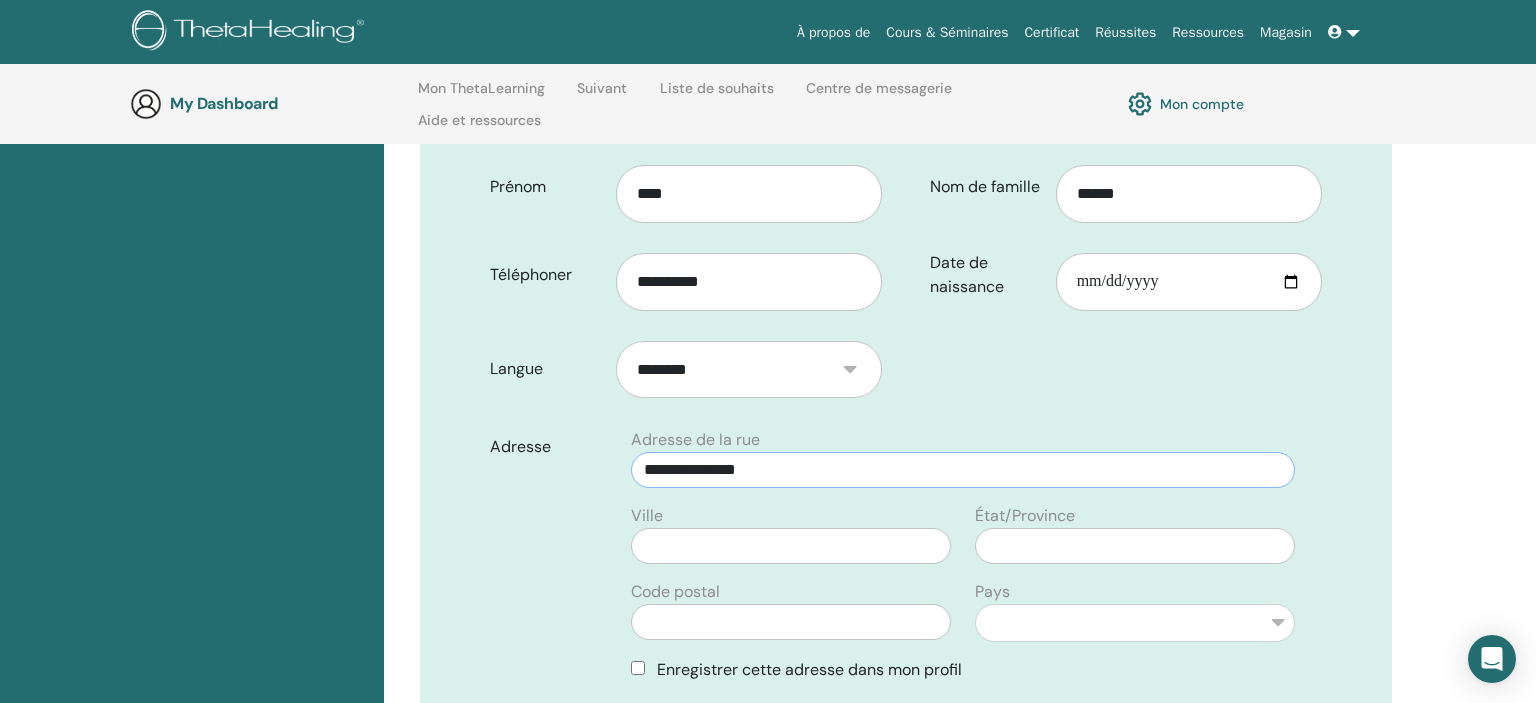 type on "**********" 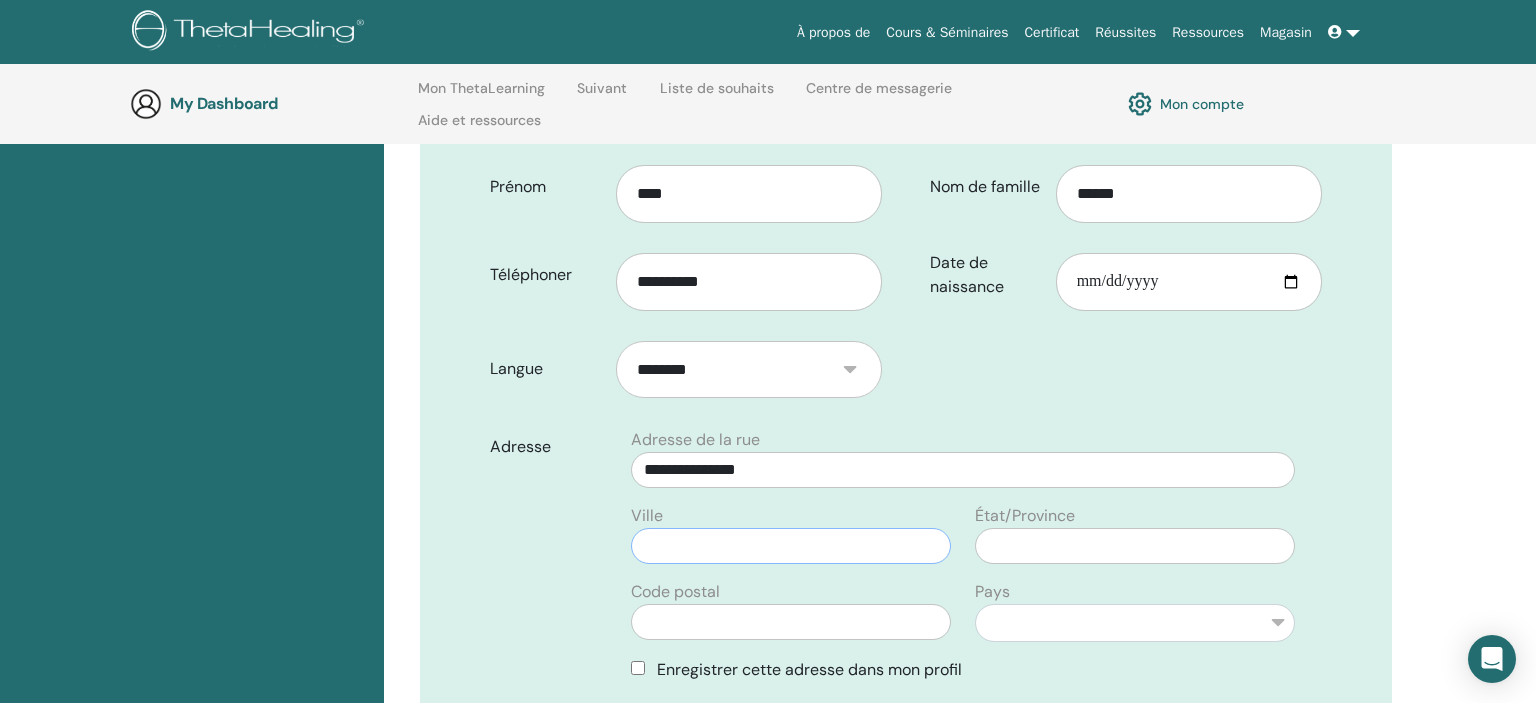 click at bounding box center [791, 546] 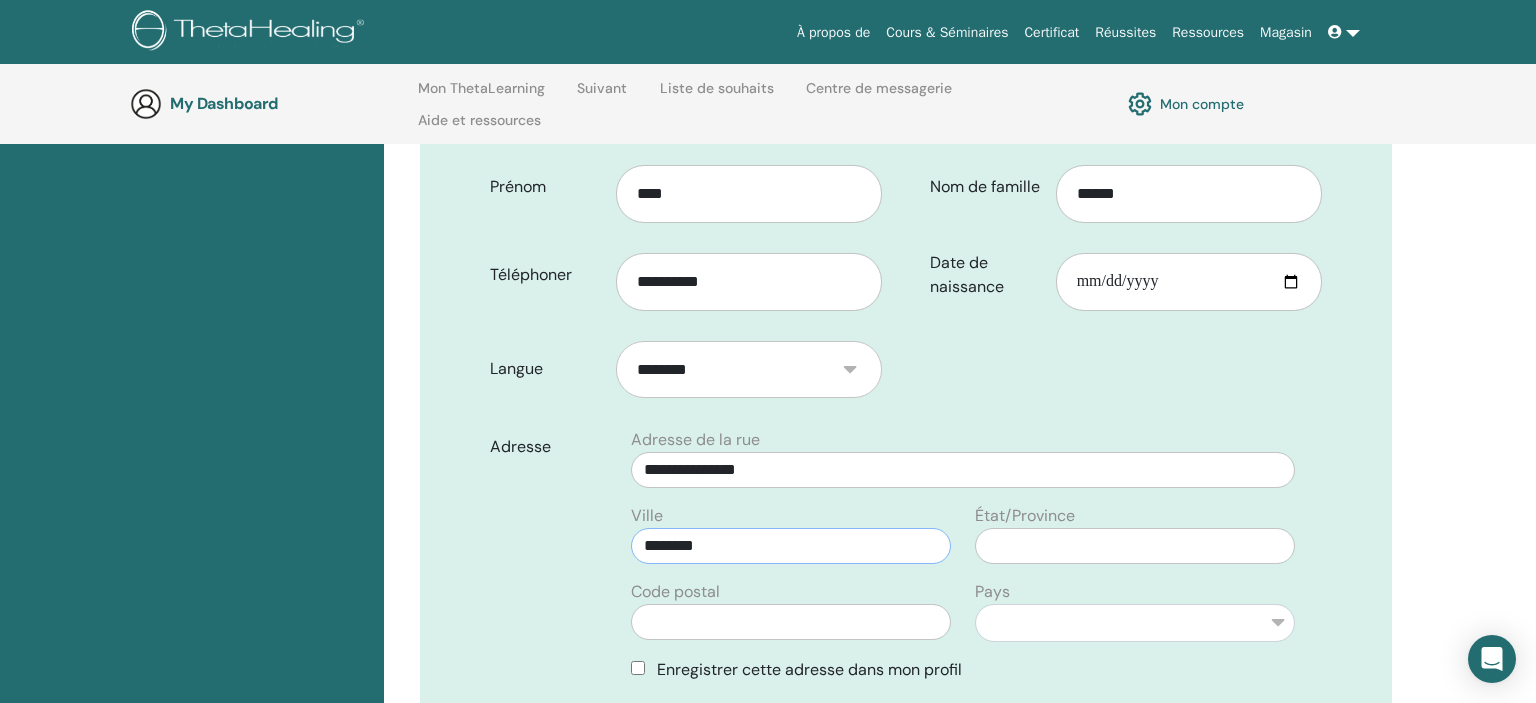 type on "********" 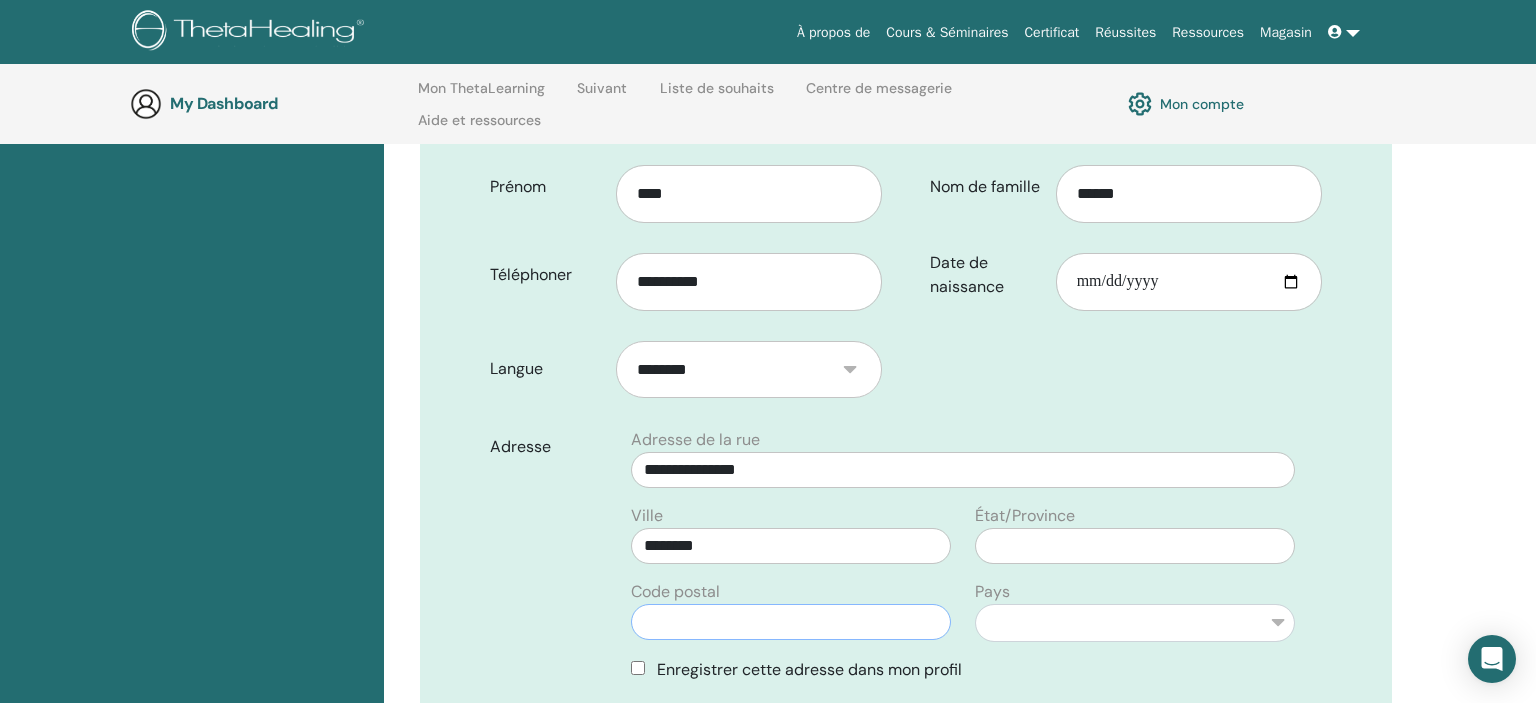 click at bounding box center [791, 622] 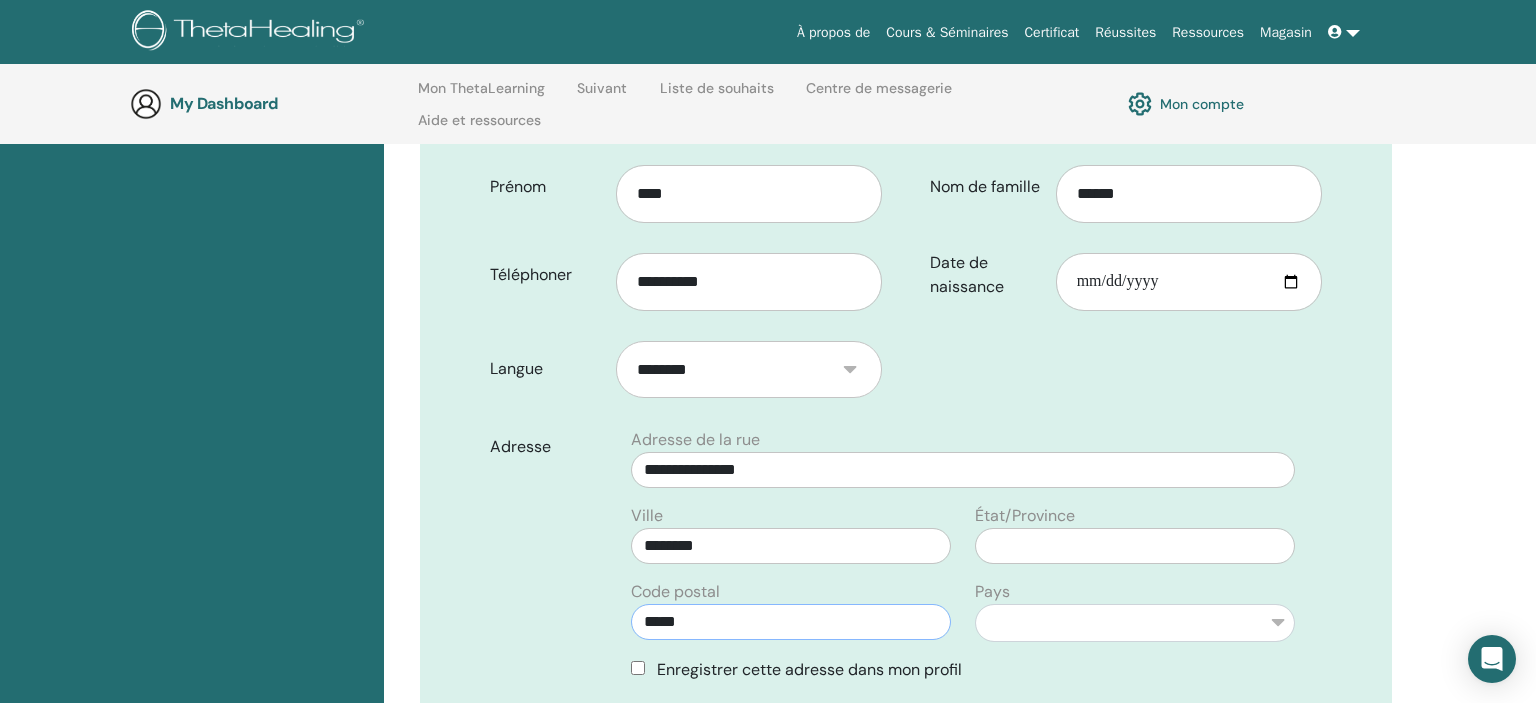 type on "*****" 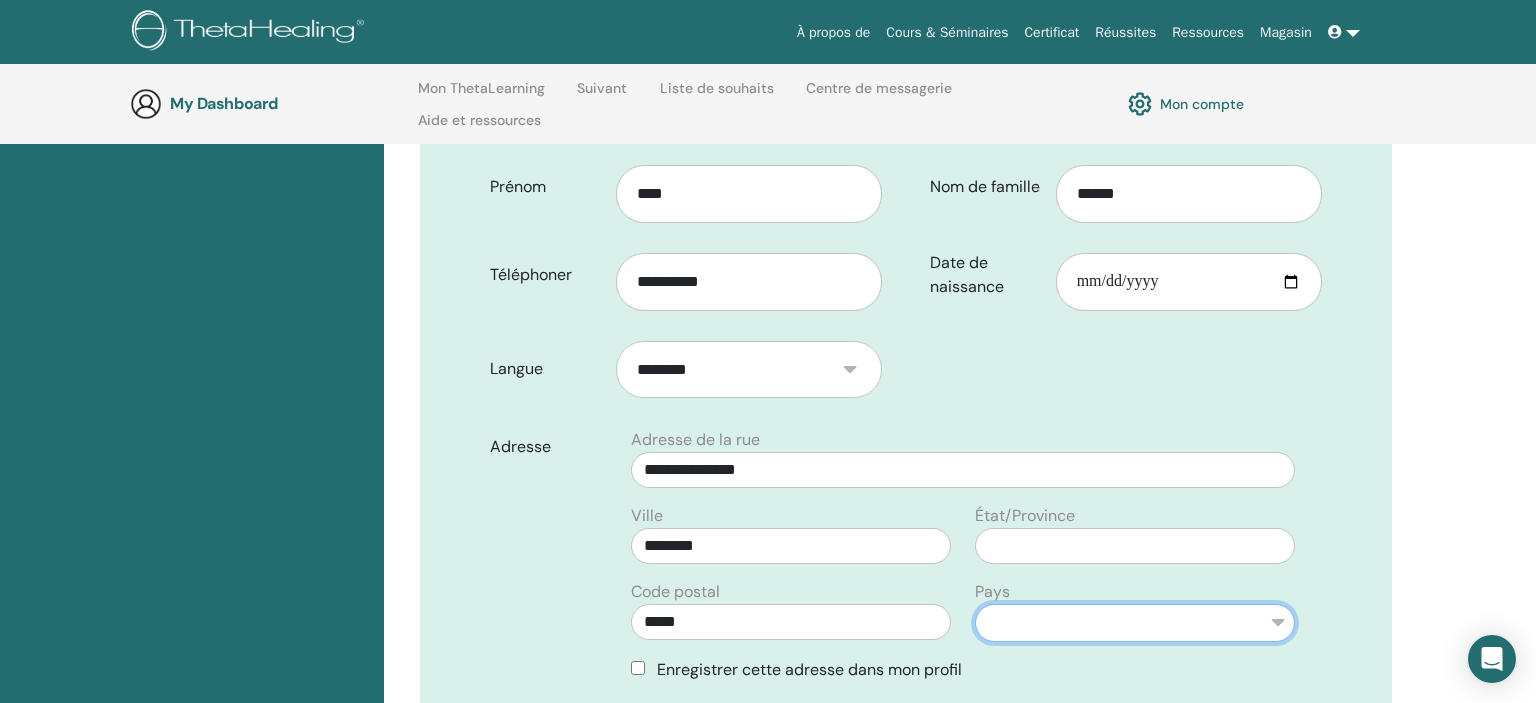 click on "**********" at bounding box center [1135, 623] 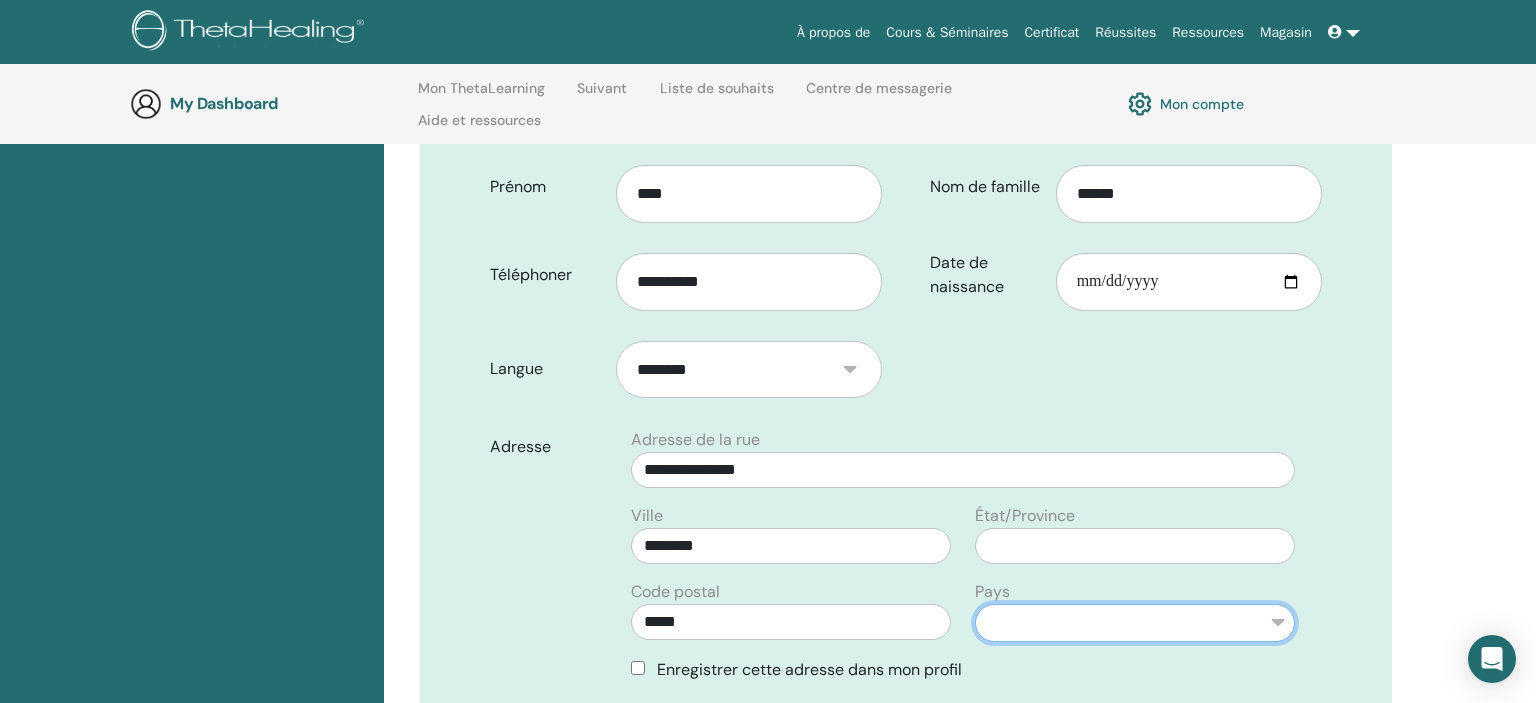 select on "**" 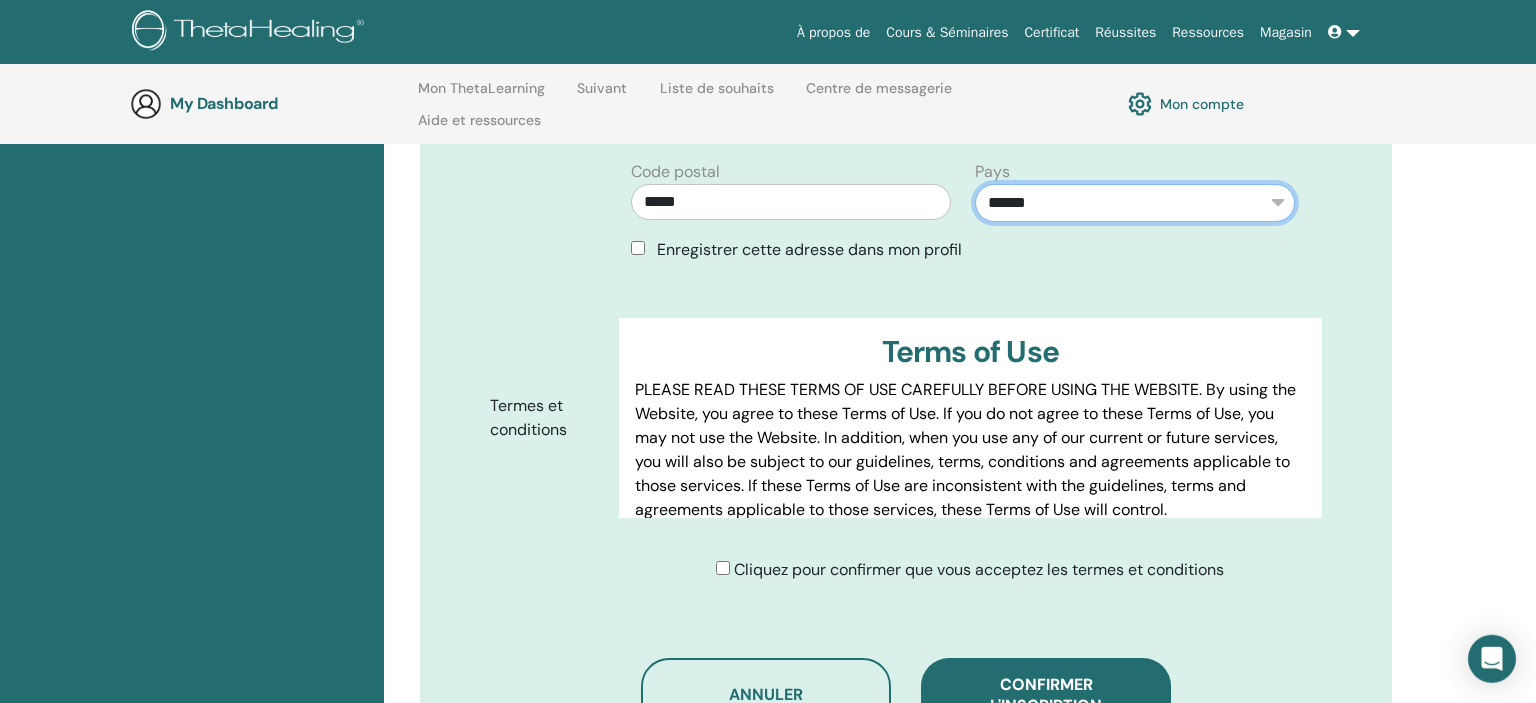 scroll, scrollTop: 818, scrollLeft: 0, axis: vertical 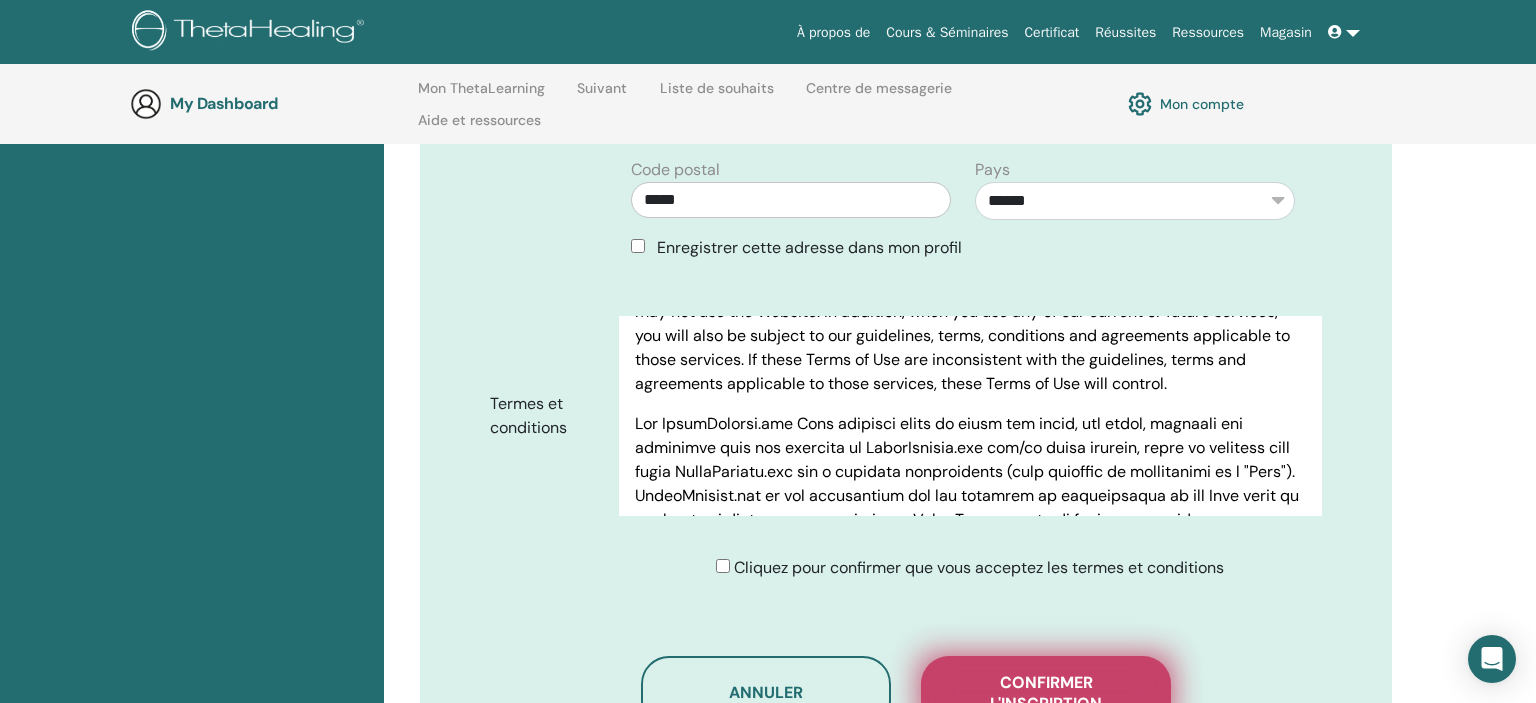 click on "Confirmer l'inscription" at bounding box center (1046, 693) 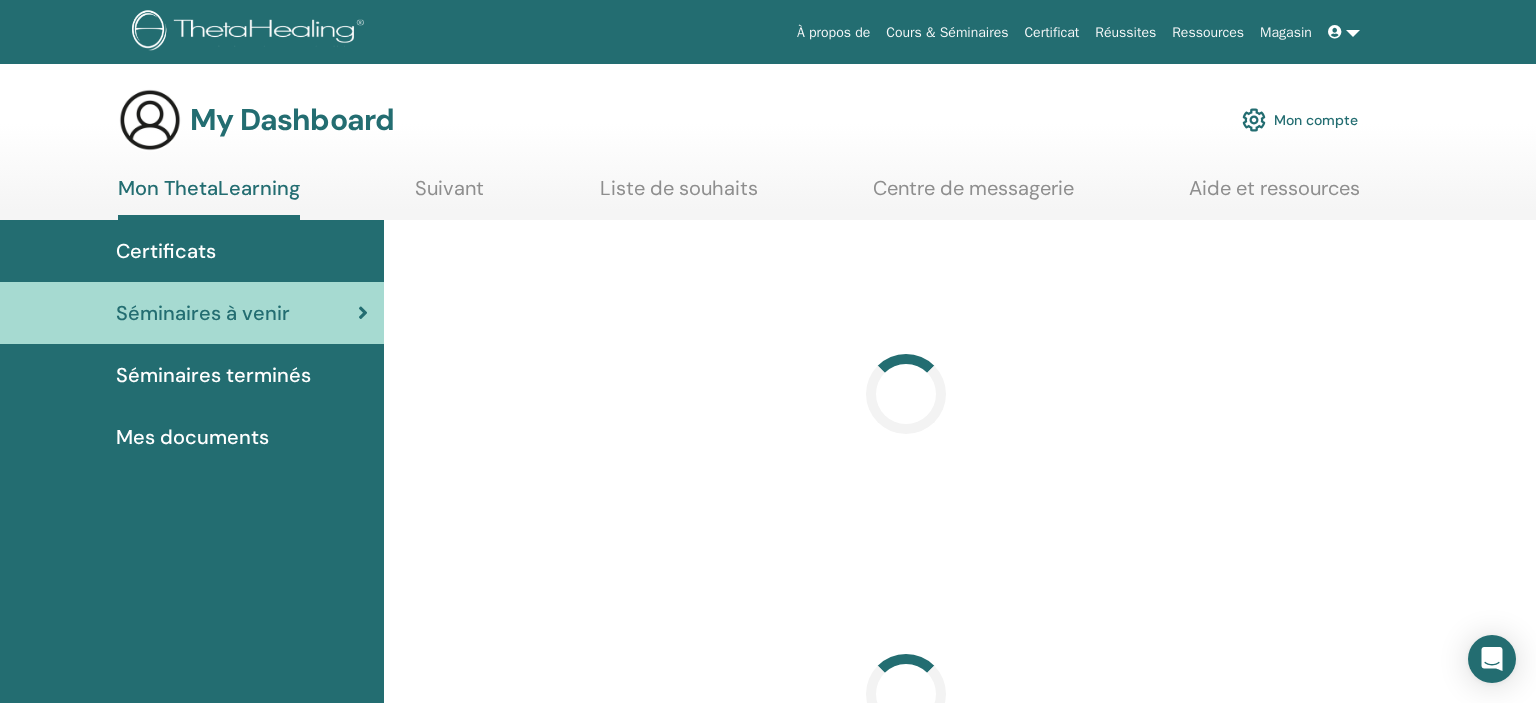 scroll, scrollTop: 0, scrollLeft: 0, axis: both 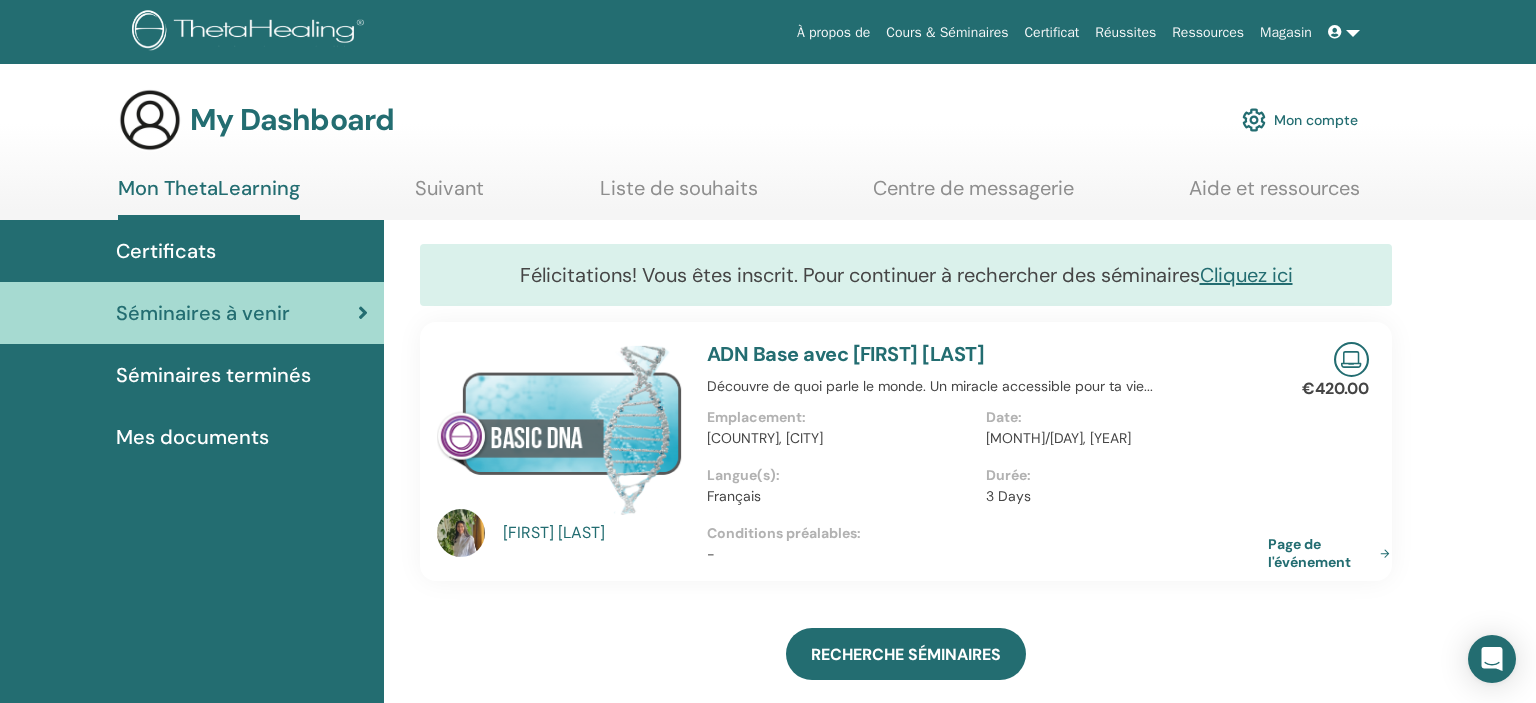 click on "Page de l'événement" at bounding box center (1333, 553) 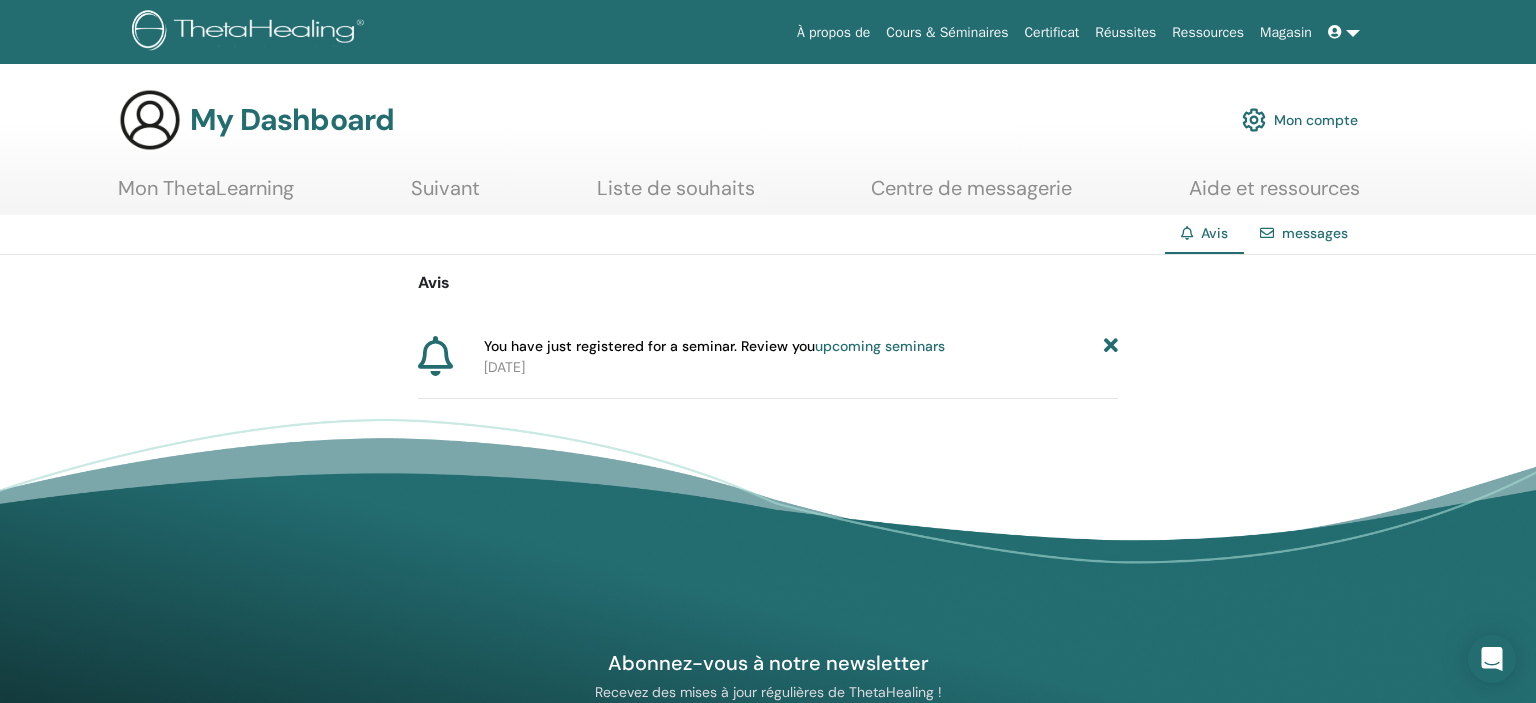 scroll, scrollTop: 0, scrollLeft: 0, axis: both 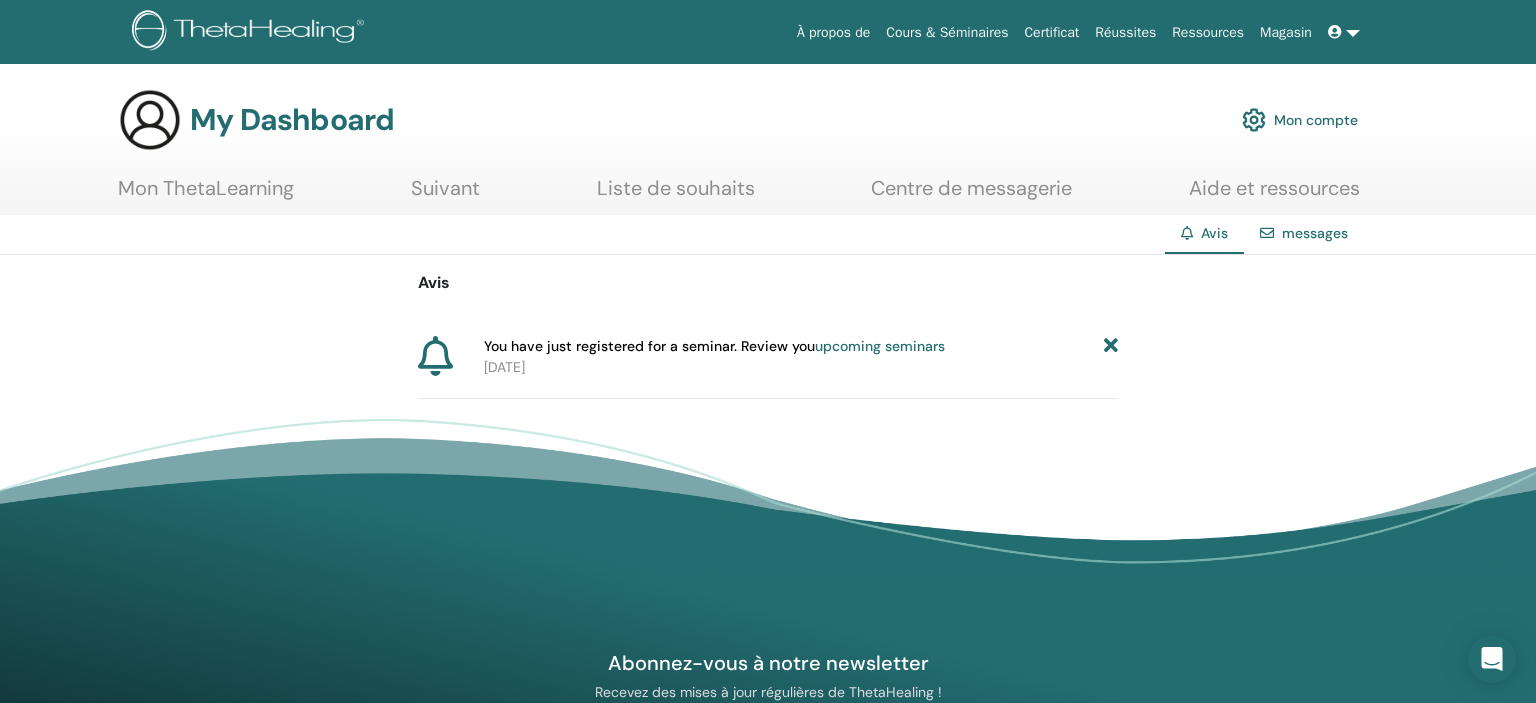 click at bounding box center (1344, 32) 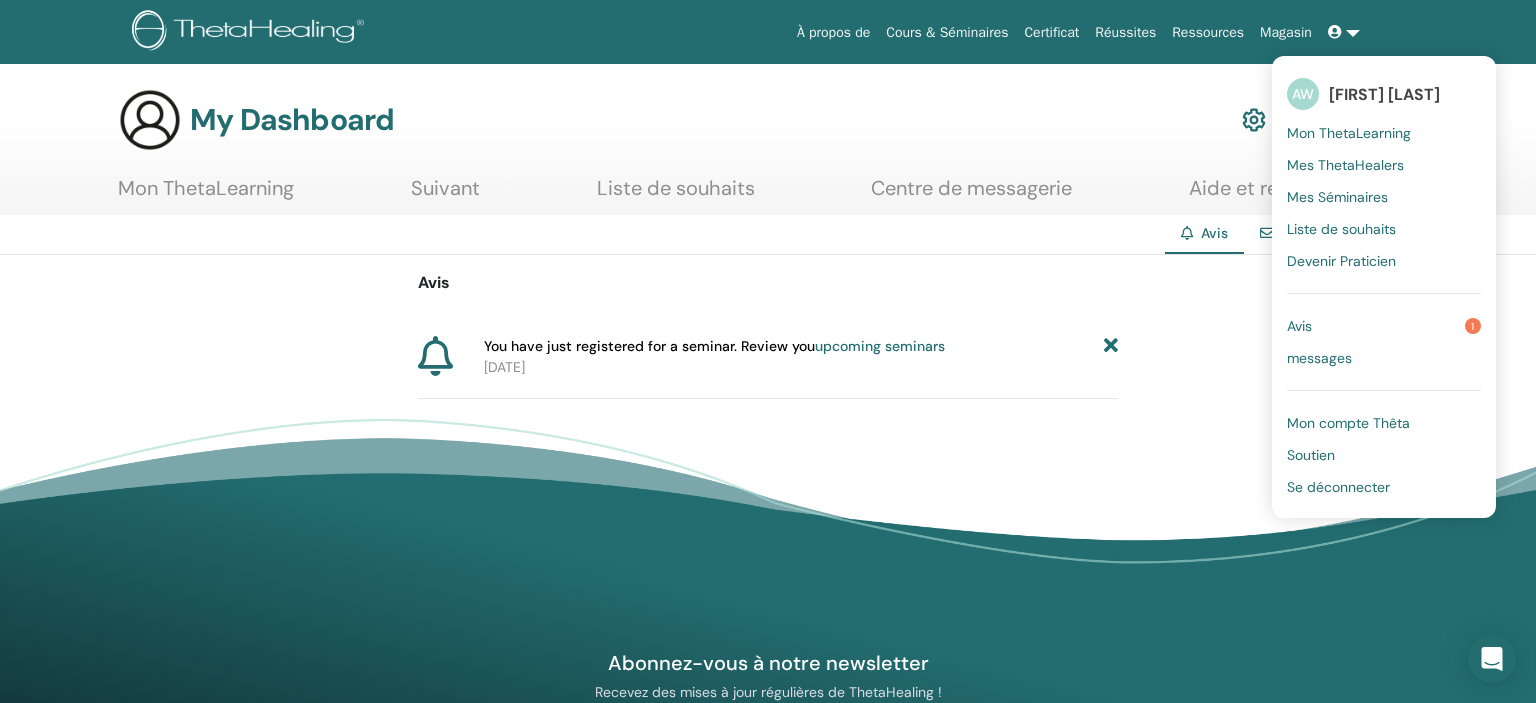 click on "Mon ThetaLearning" at bounding box center [1349, 133] 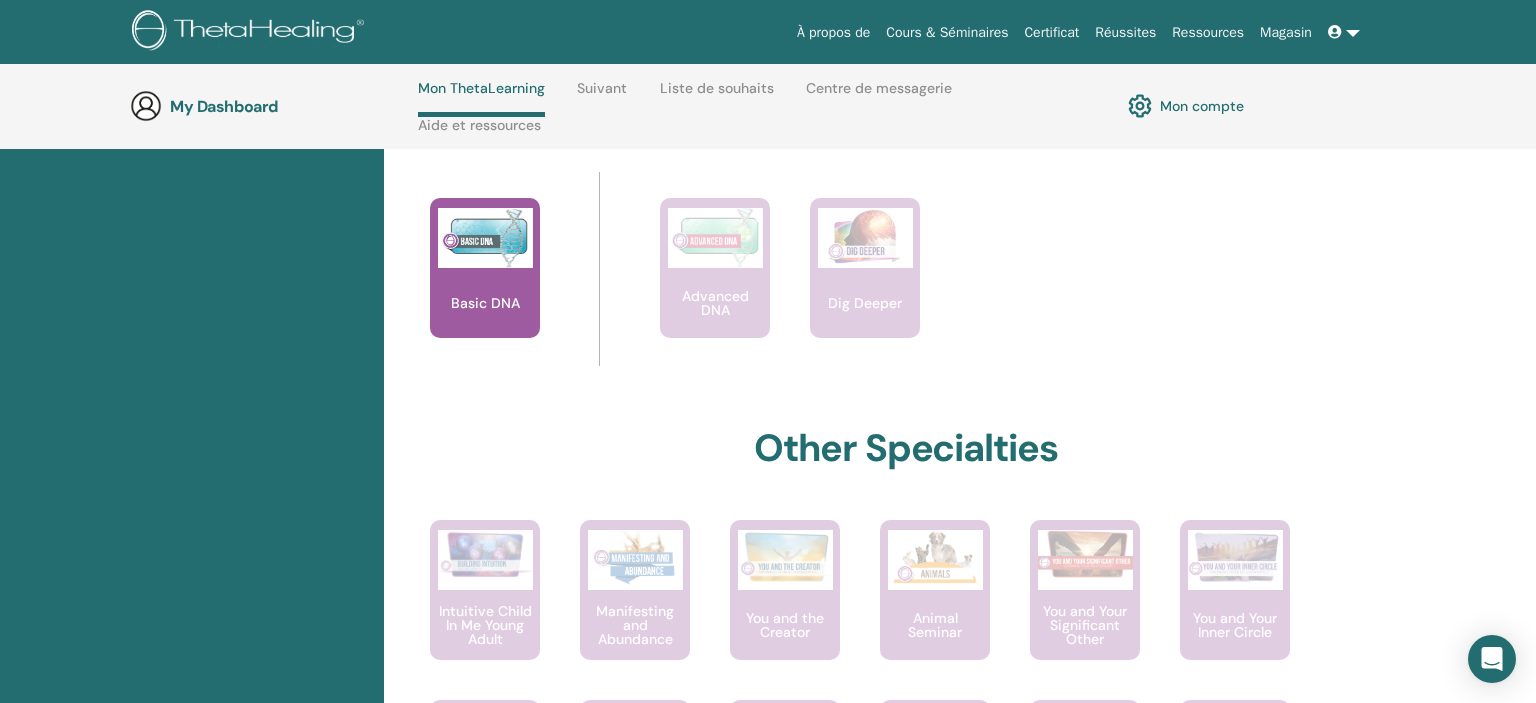 scroll, scrollTop: 0, scrollLeft: 0, axis: both 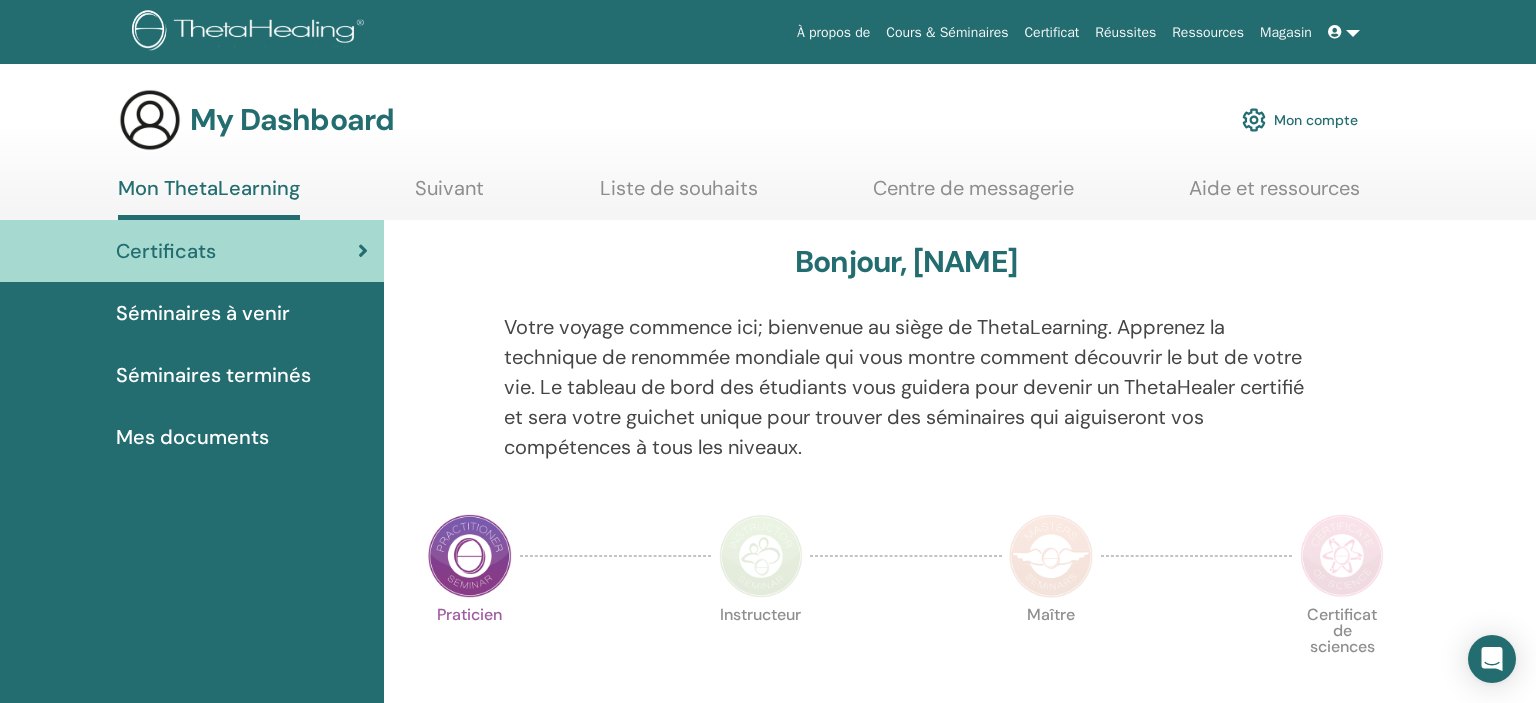 click at bounding box center [1344, 32] 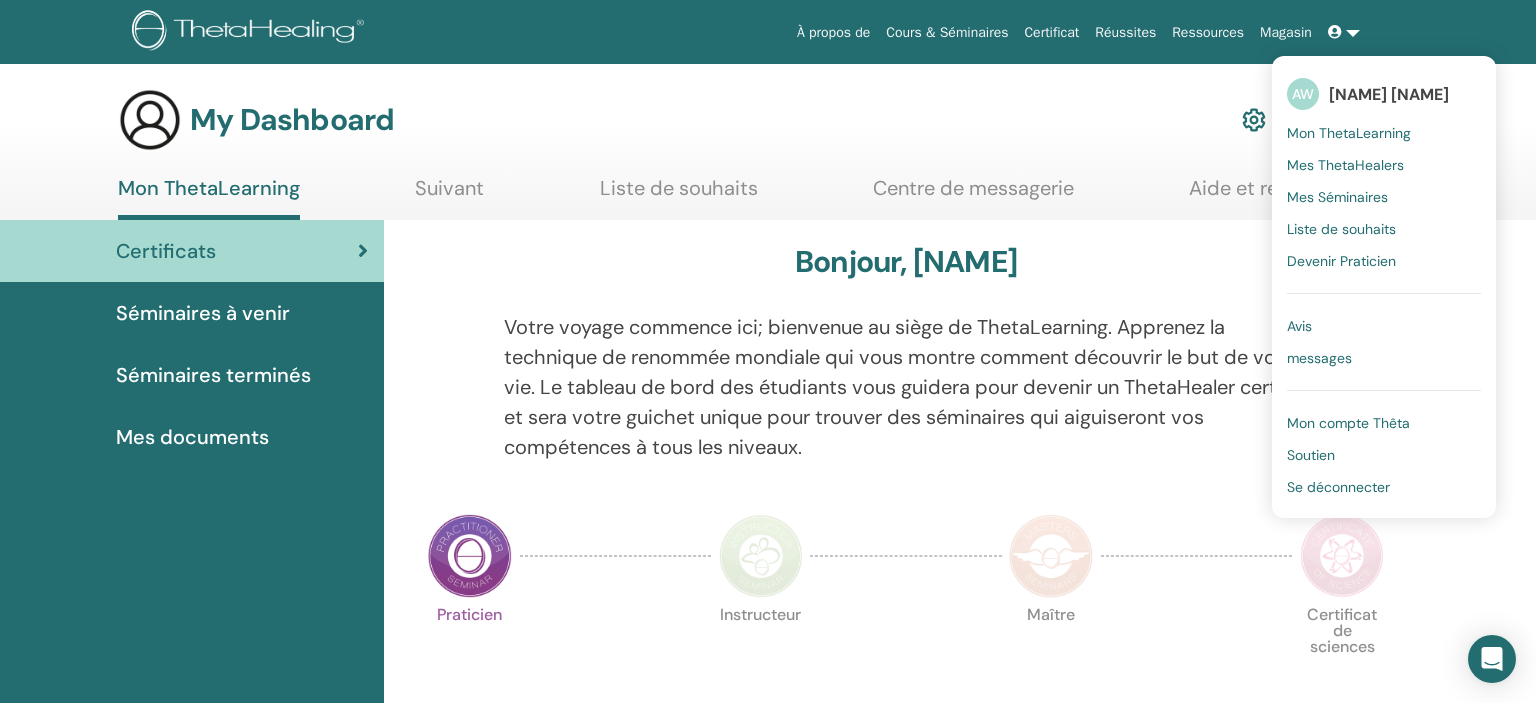 click on "Soutien" at bounding box center [1311, 455] 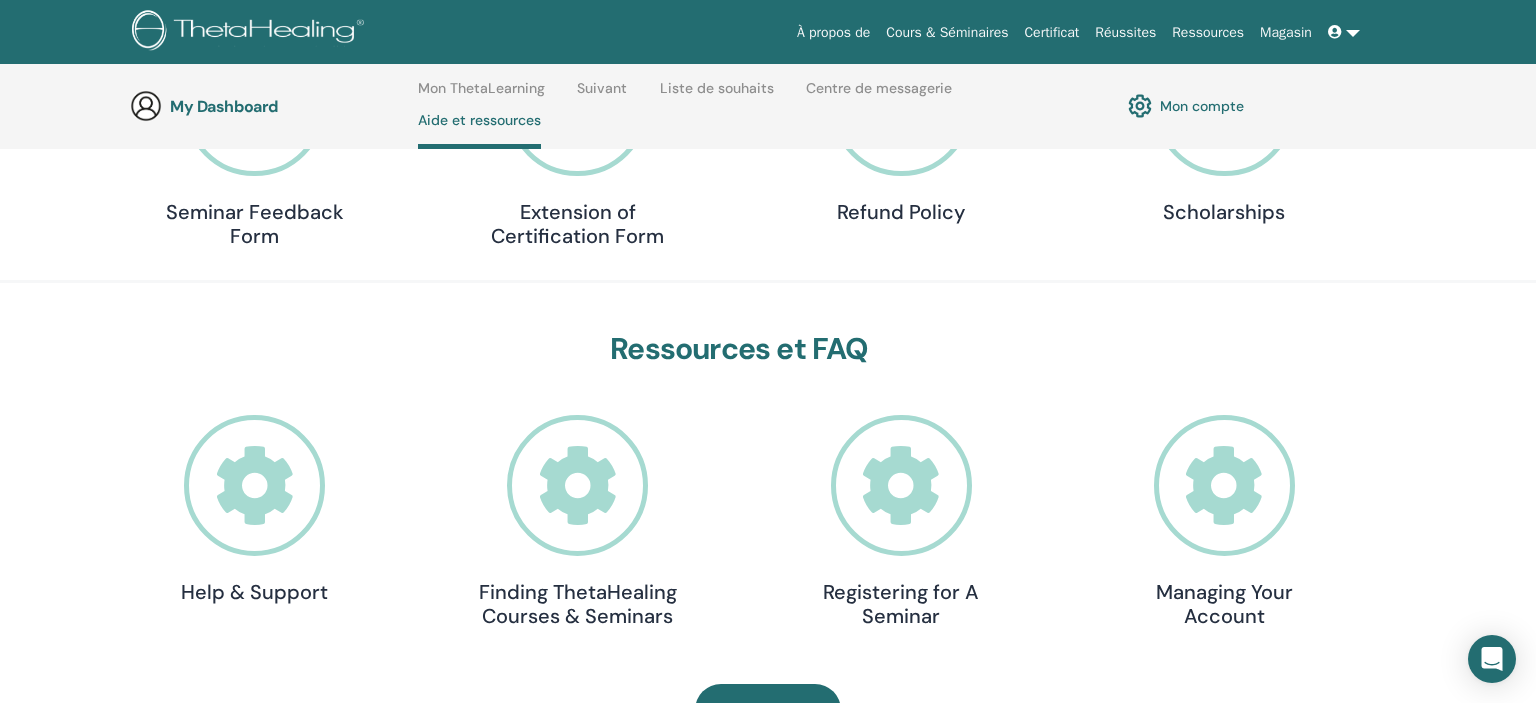 scroll, scrollTop: 0, scrollLeft: 0, axis: both 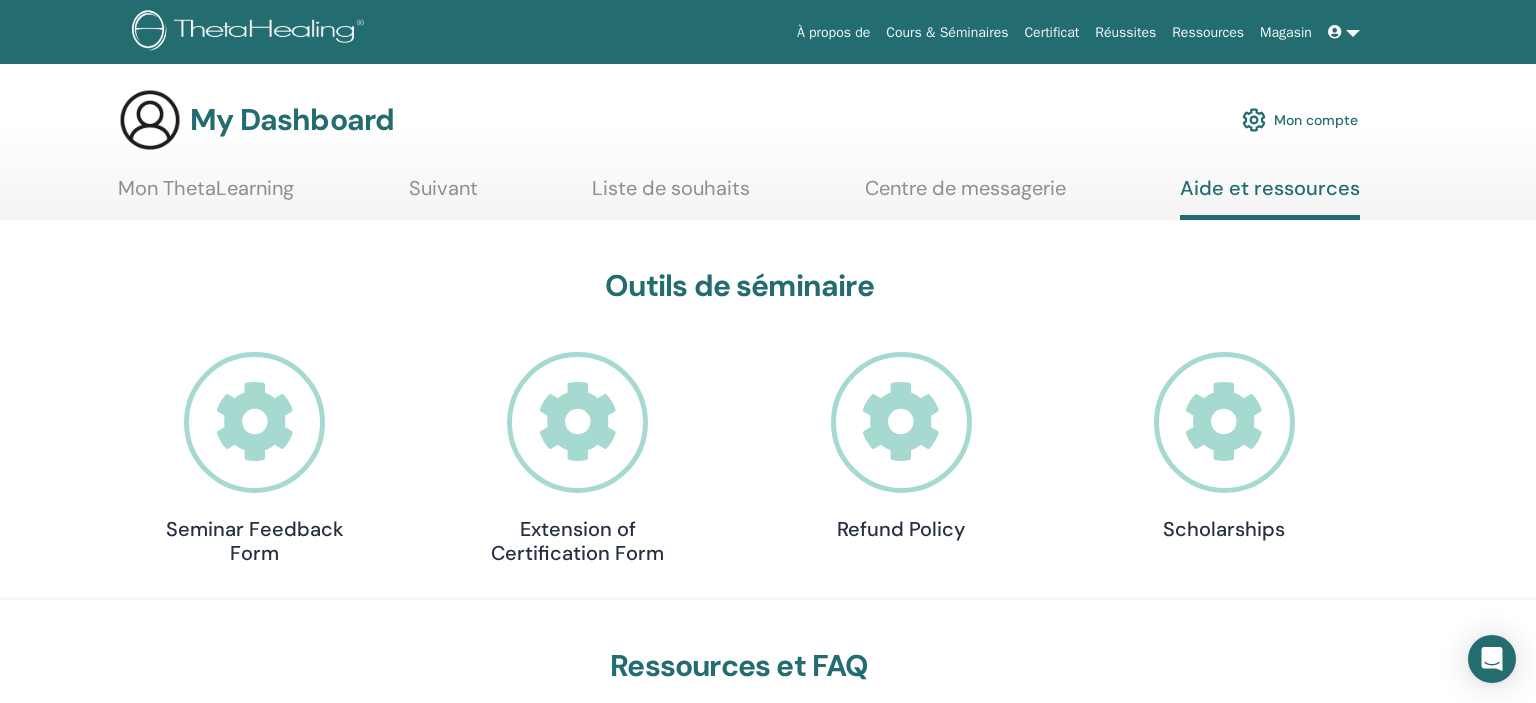 click on "Réussites" at bounding box center [1125, 32] 